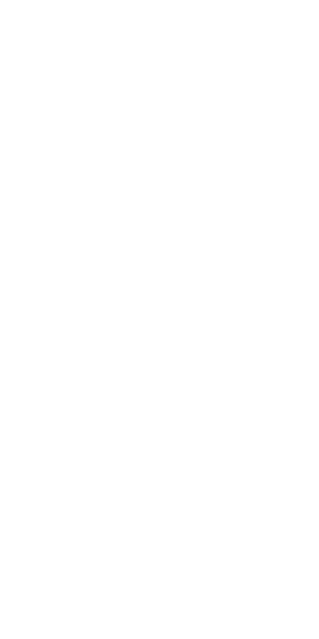 scroll, scrollTop: 0, scrollLeft: 0, axis: both 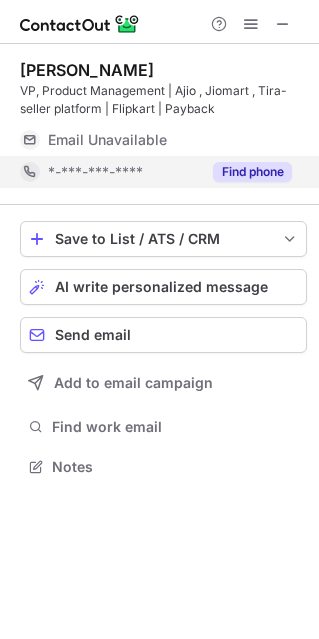 click on "Find phone" at bounding box center [252, 172] 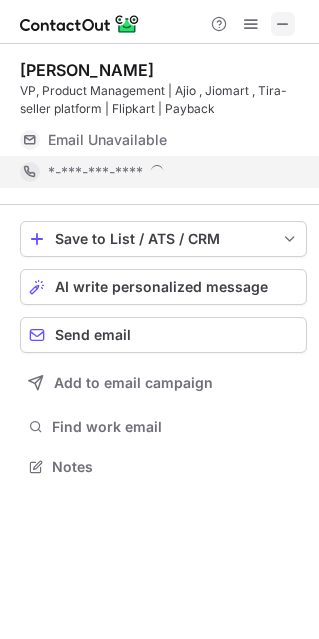 scroll, scrollTop: 10, scrollLeft: 10, axis: both 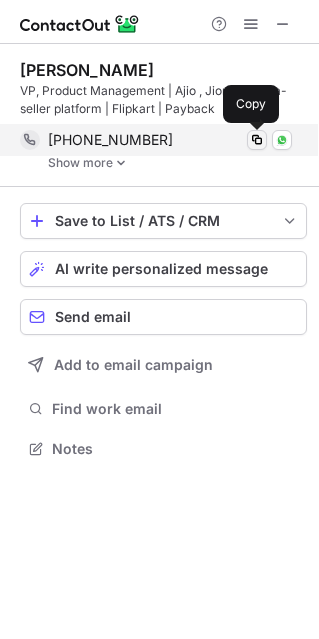 click at bounding box center (257, 140) 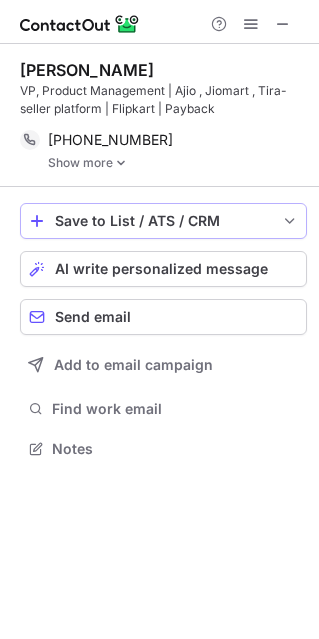 scroll, scrollTop: 10, scrollLeft: 10, axis: both 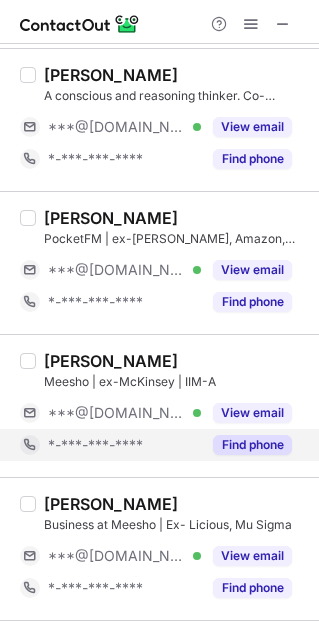 click on "Find phone" at bounding box center (252, 445) 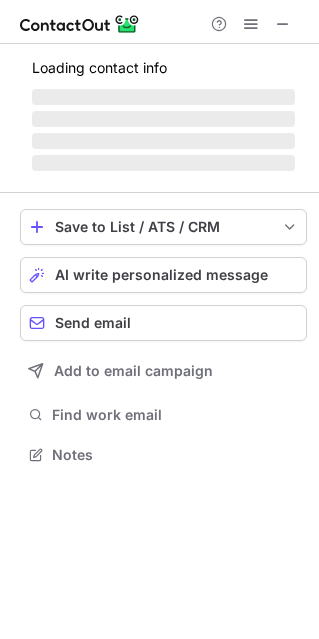 scroll, scrollTop: 10, scrollLeft: 10, axis: both 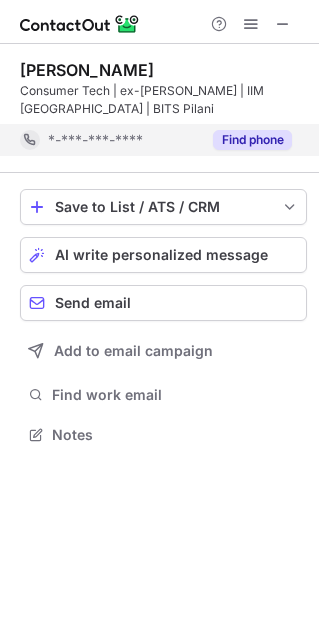 click on "Find phone" at bounding box center (252, 140) 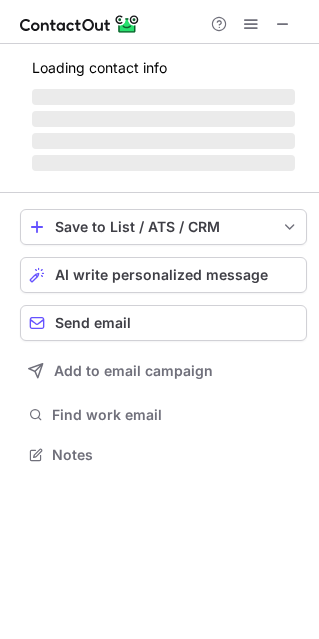 scroll, scrollTop: 441, scrollLeft: 318, axis: both 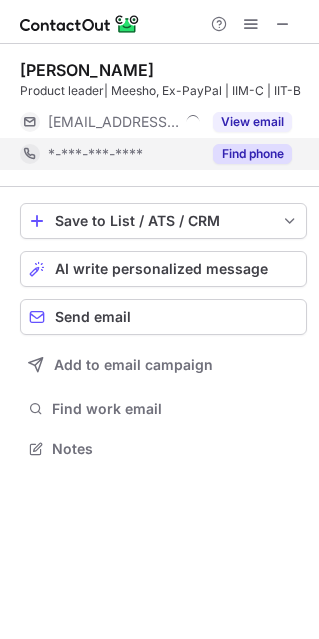 click on "Find phone" at bounding box center [252, 154] 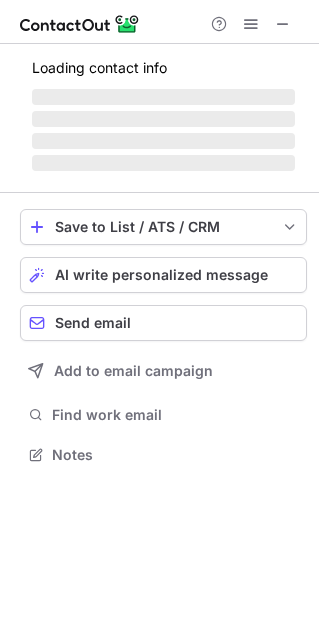 scroll, scrollTop: 10, scrollLeft: 10, axis: both 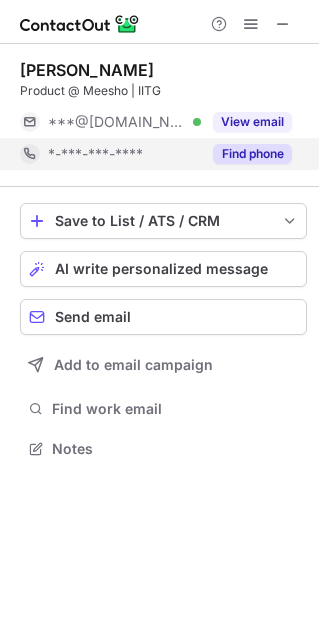 click on "Find phone" at bounding box center (252, 154) 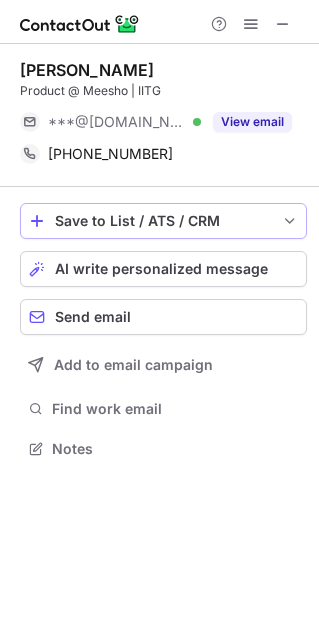 scroll, scrollTop: 452, scrollLeft: 318, axis: both 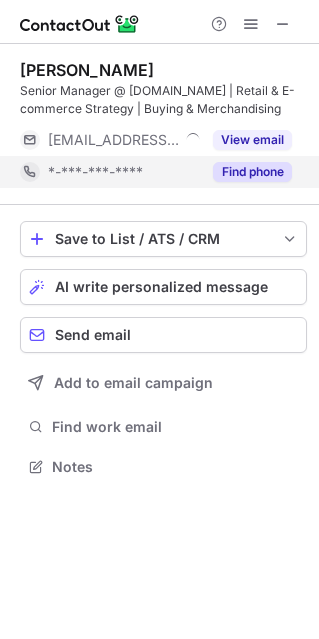 click on "Find phone" at bounding box center (252, 172) 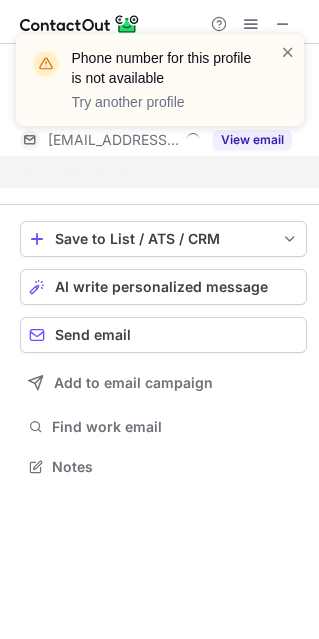 scroll, scrollTop: 420, scrollLeft: 318, axis: both 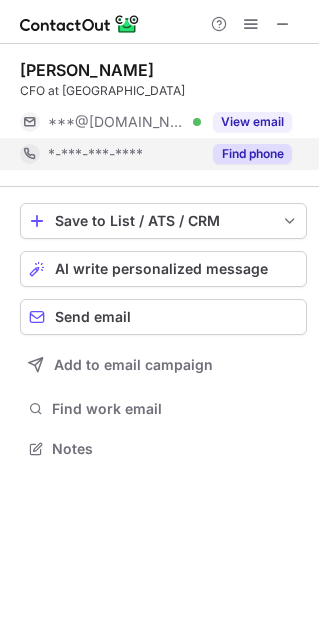 click on "Find phone" at bounding box center [252, 154] 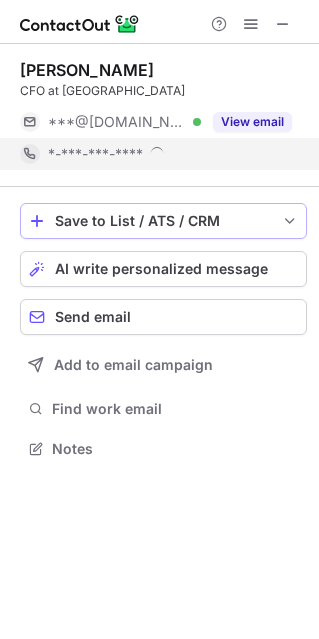 scroll, scrollTop: 10, scrollLeft: 10, axis: both 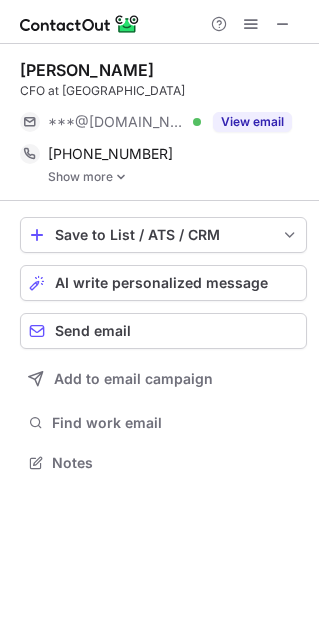 click on "Show more" at bounding box center [177, 177] 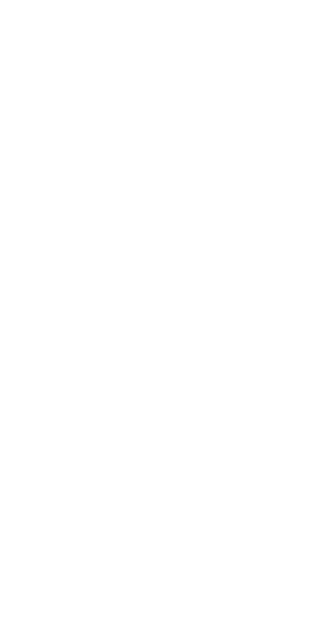 scroll, scrollTop: 0, scrollLeft: 0, axis: both 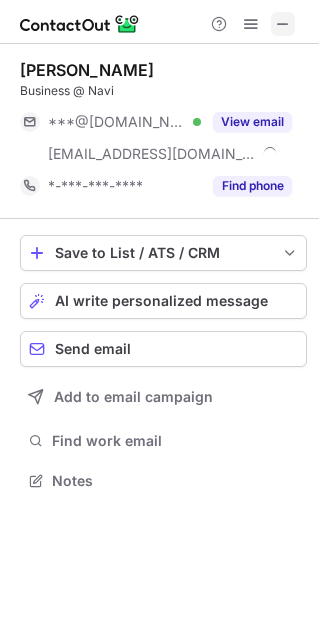 click at bounding box center (283, 24) 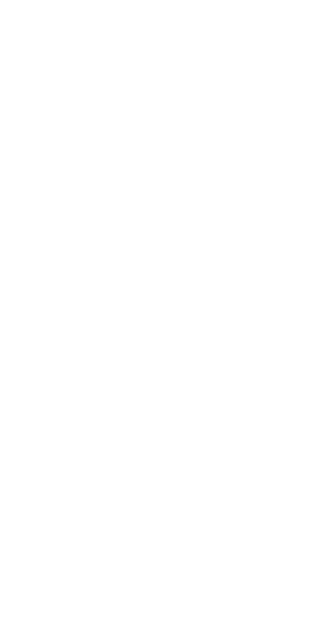 scroll, scrollTop: 0, scrollLeft: 0, axis: both 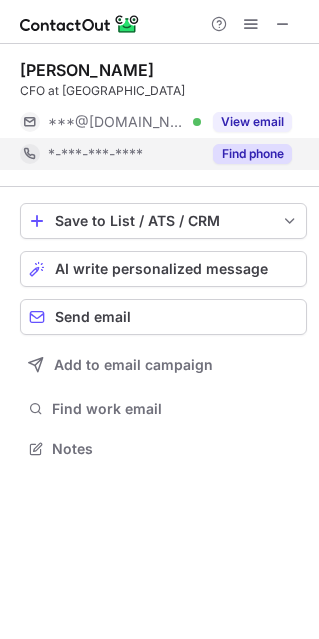 click on "Find phone" at bounding box center [252, 154] 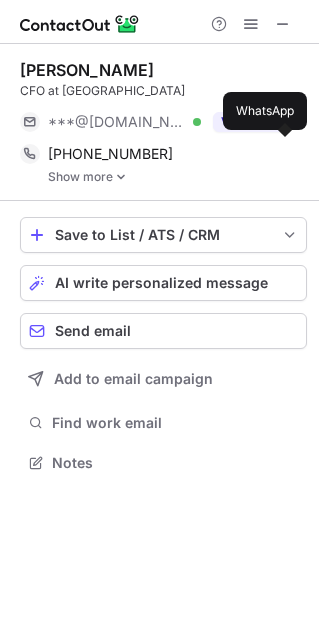 scroll, scrollTop: 10, scrollLeft: 10, axis: both 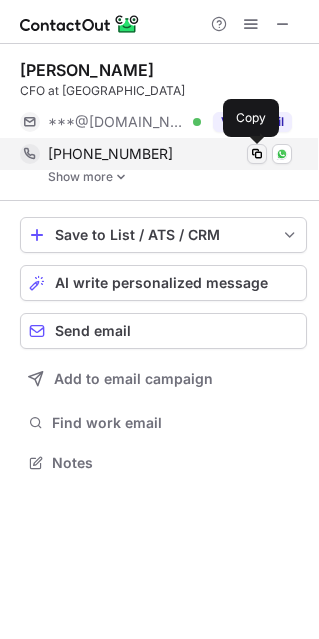 click at bounding box center (257, 154) 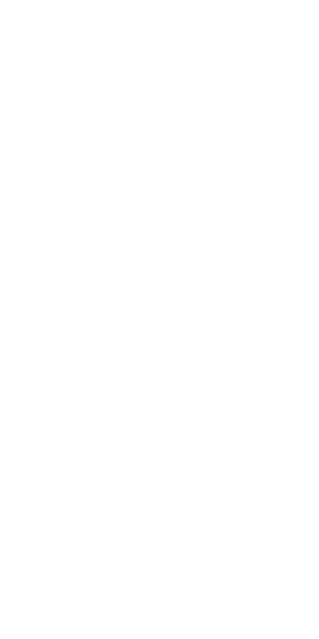 scroll, scrollTop: 0, scrollLeft: 0, axis: both 